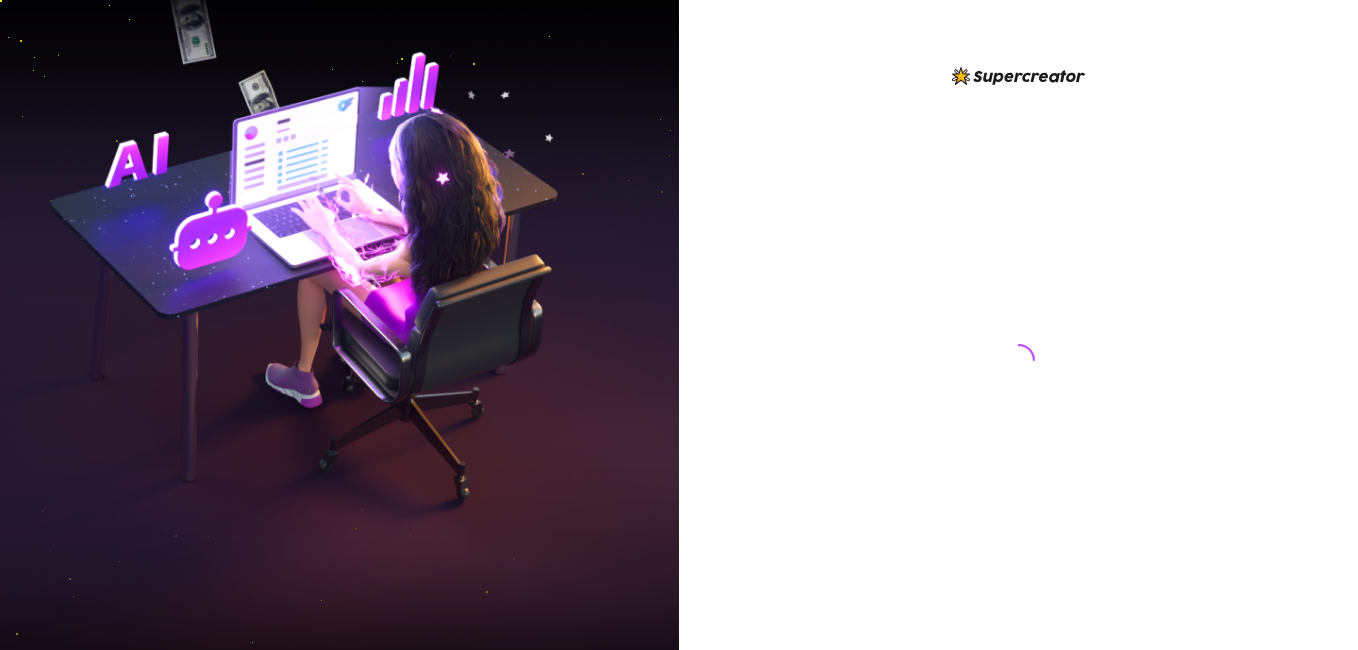 scroll, scrollTop: 0, scrollLeft: 0, axis: both 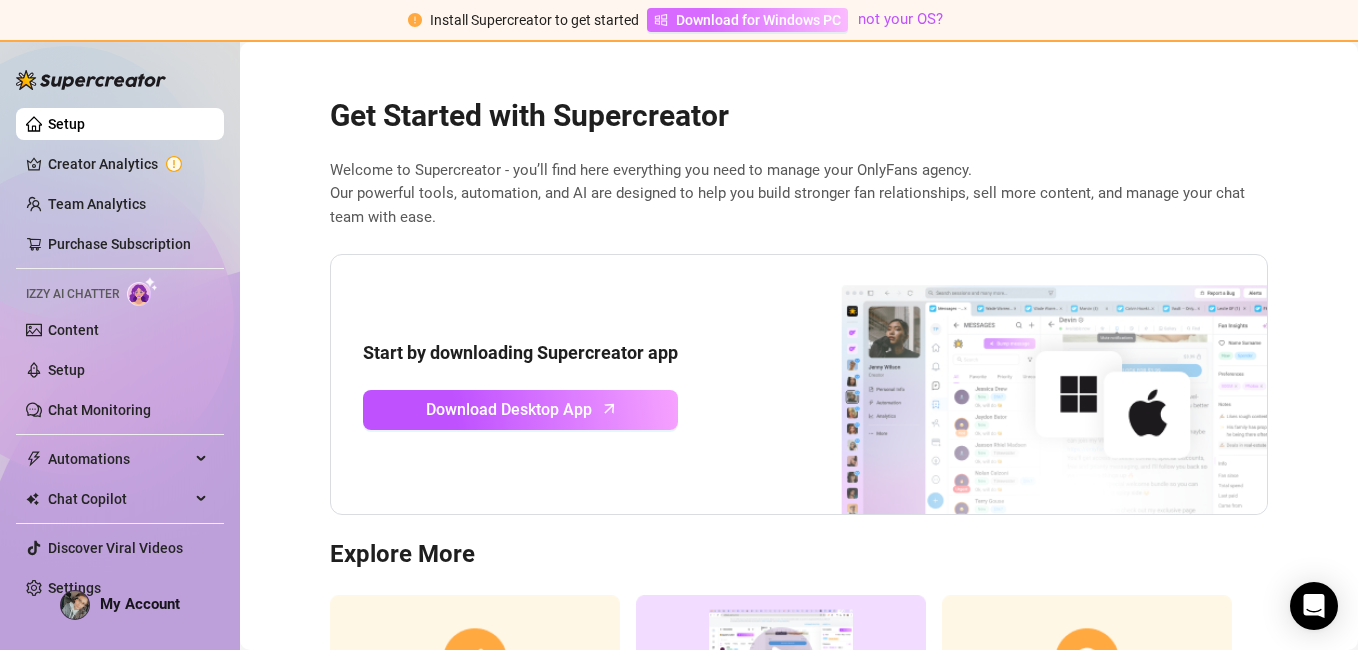 click 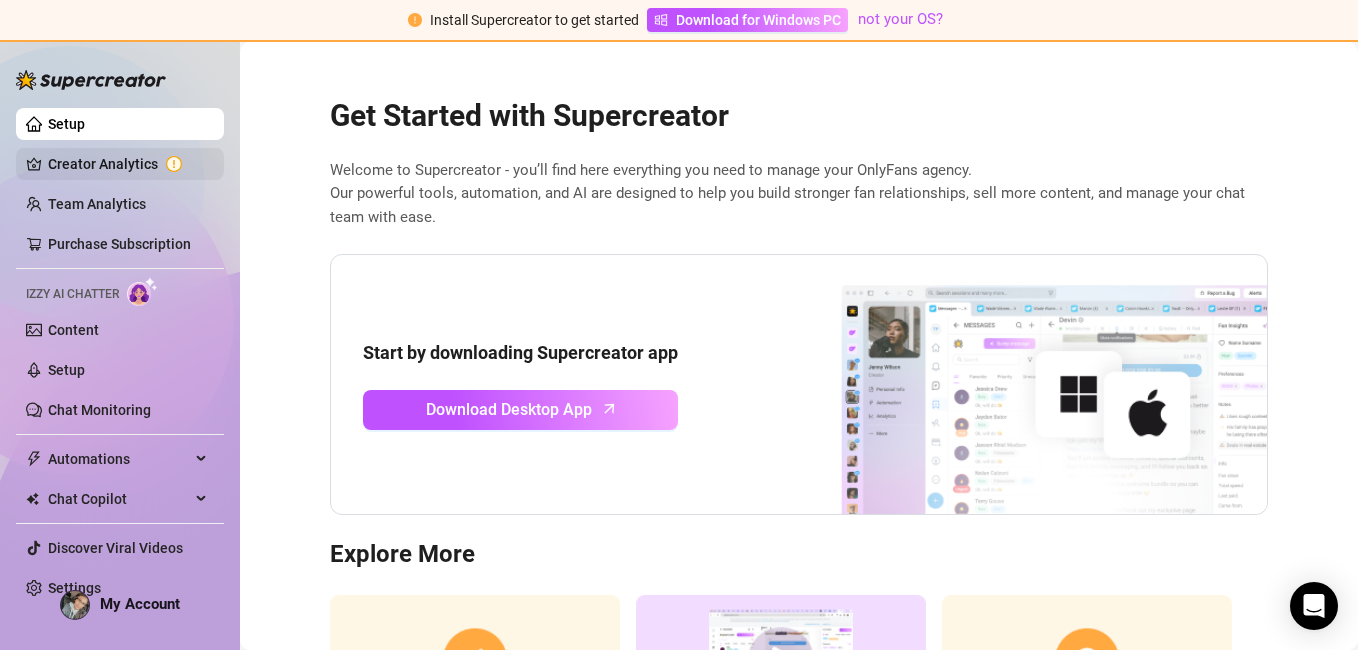click on "Creator Analytics" at bounding box center [128, 164] 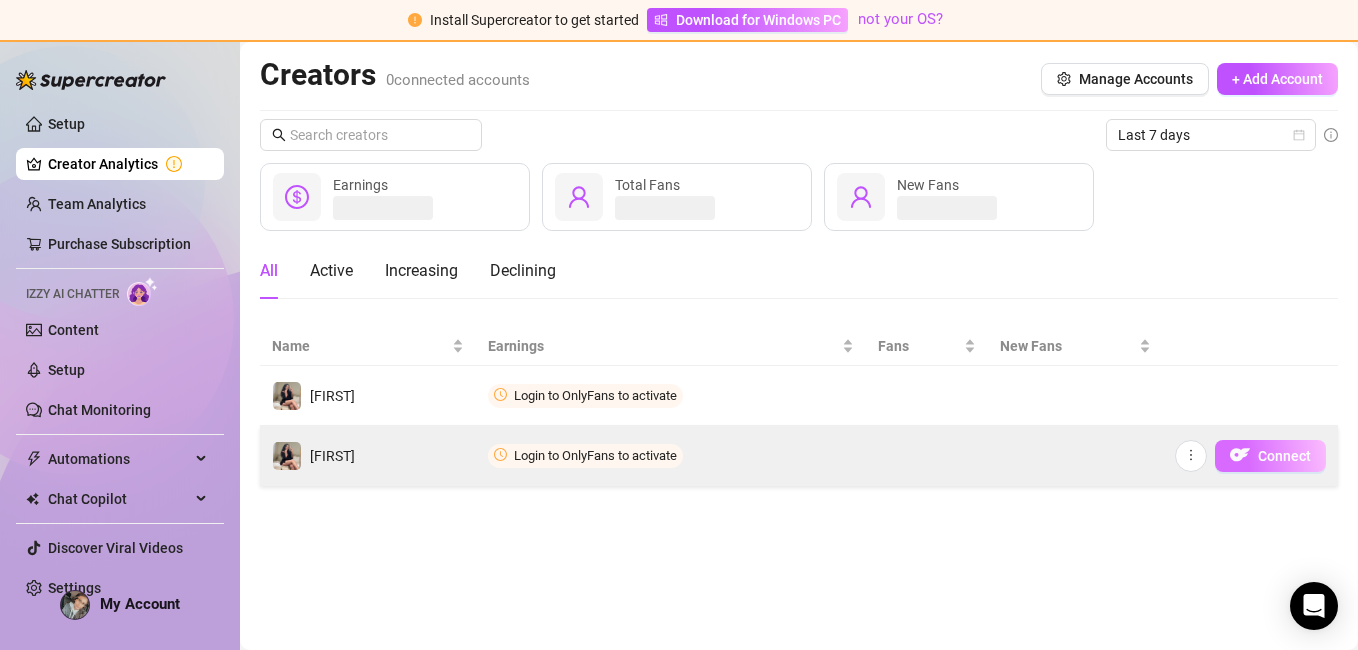 click on "Connect" at bounding box center (1284, 456) 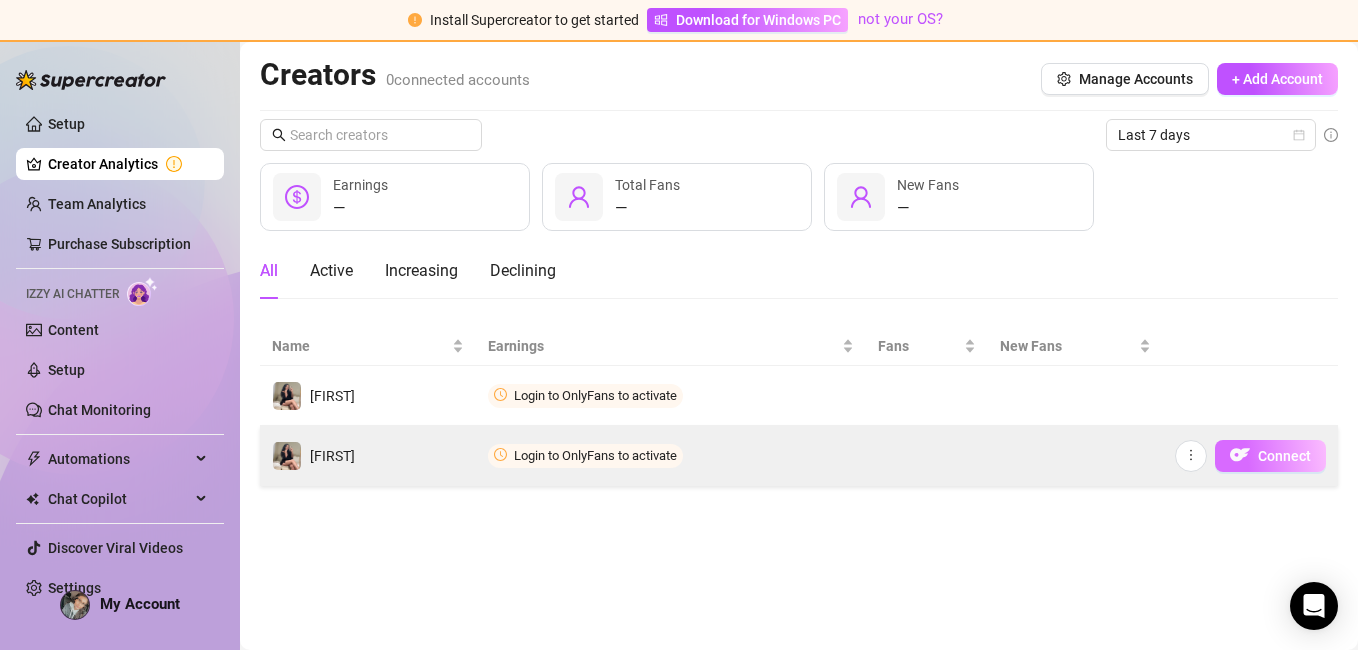 click on "Connect" at bounding box center (1284, 456) 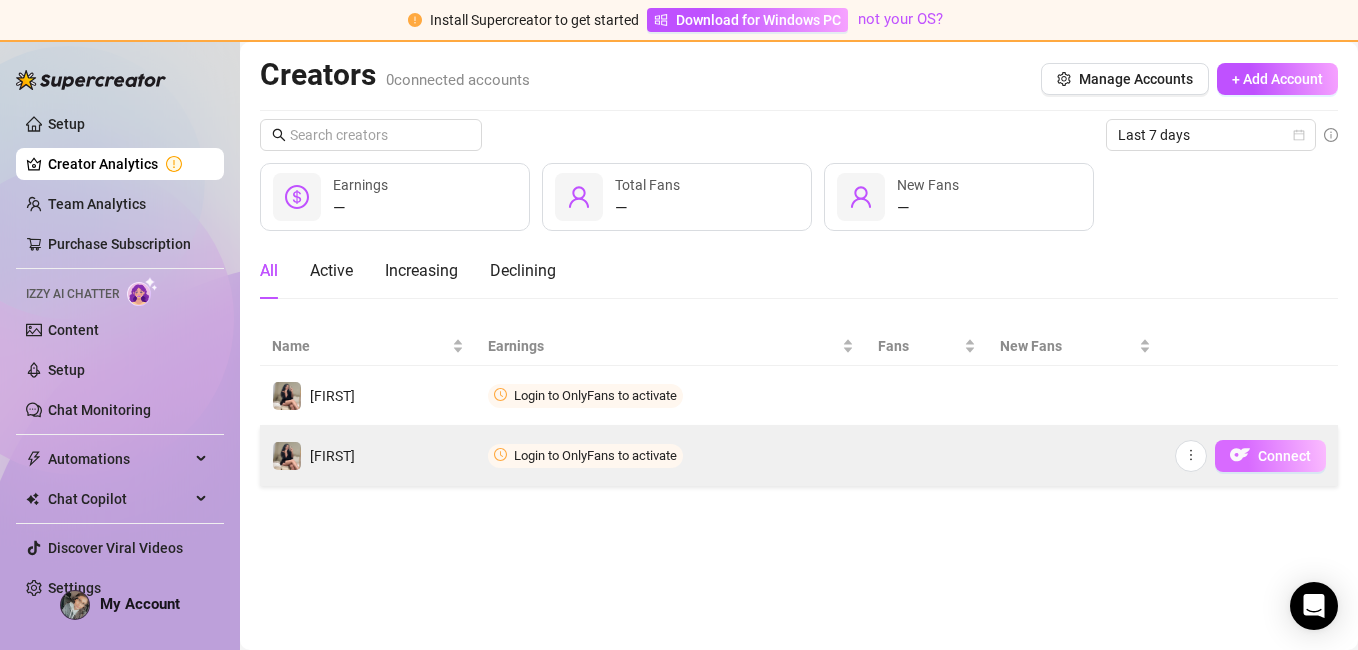 click on "Connect" at bounding box center (1284, 456) 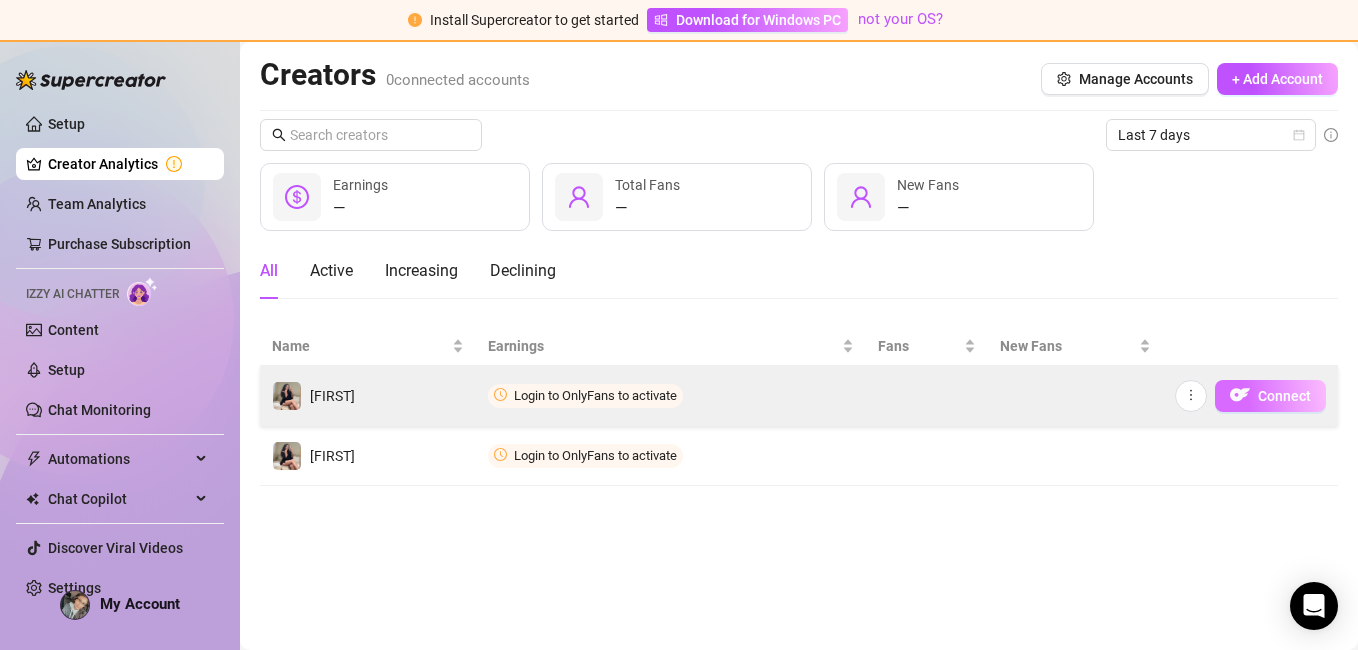 click at bounding box center [1240, 395] 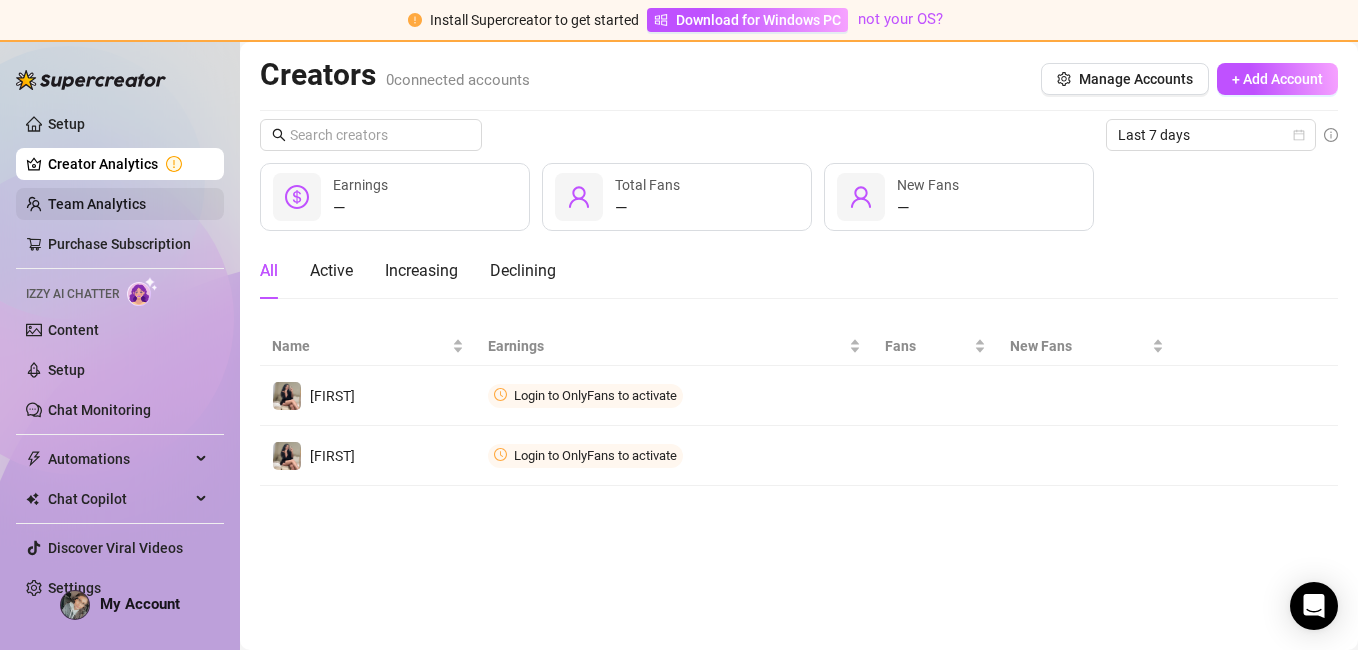 click on "Team Analytics" at bounding box center (97, 204) 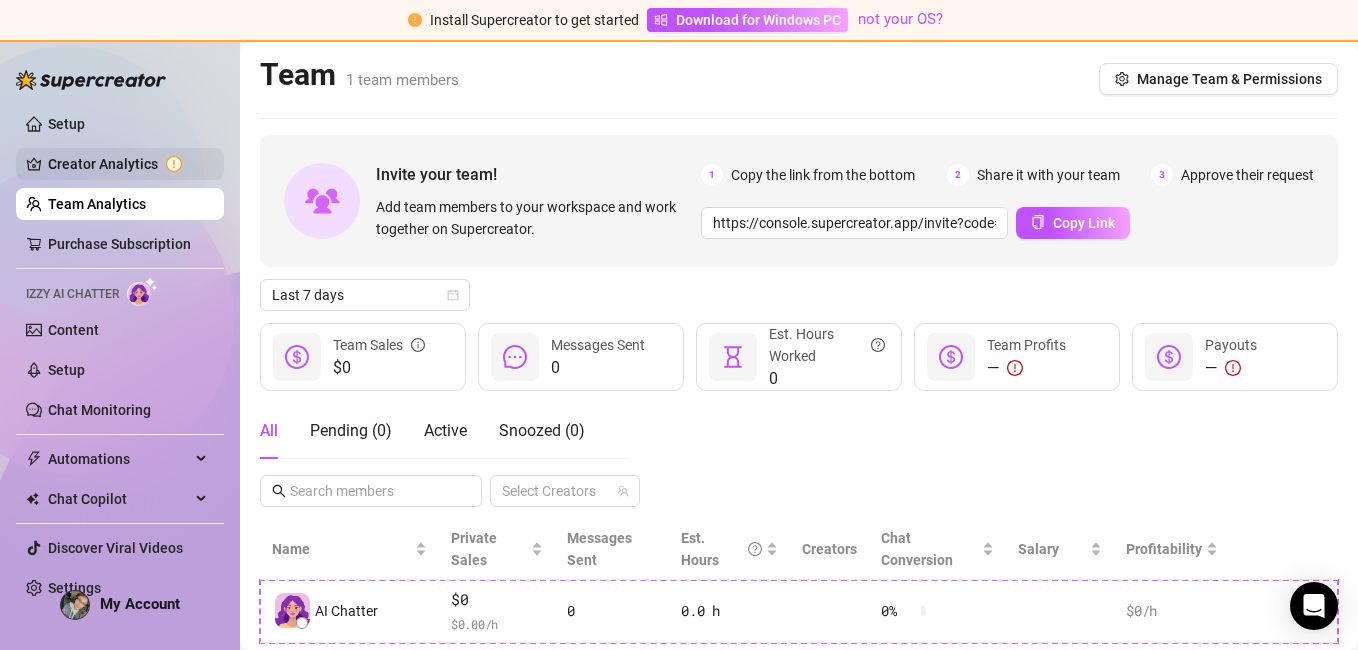 click on "Creator Analytics" at bounding box center (128, 164) 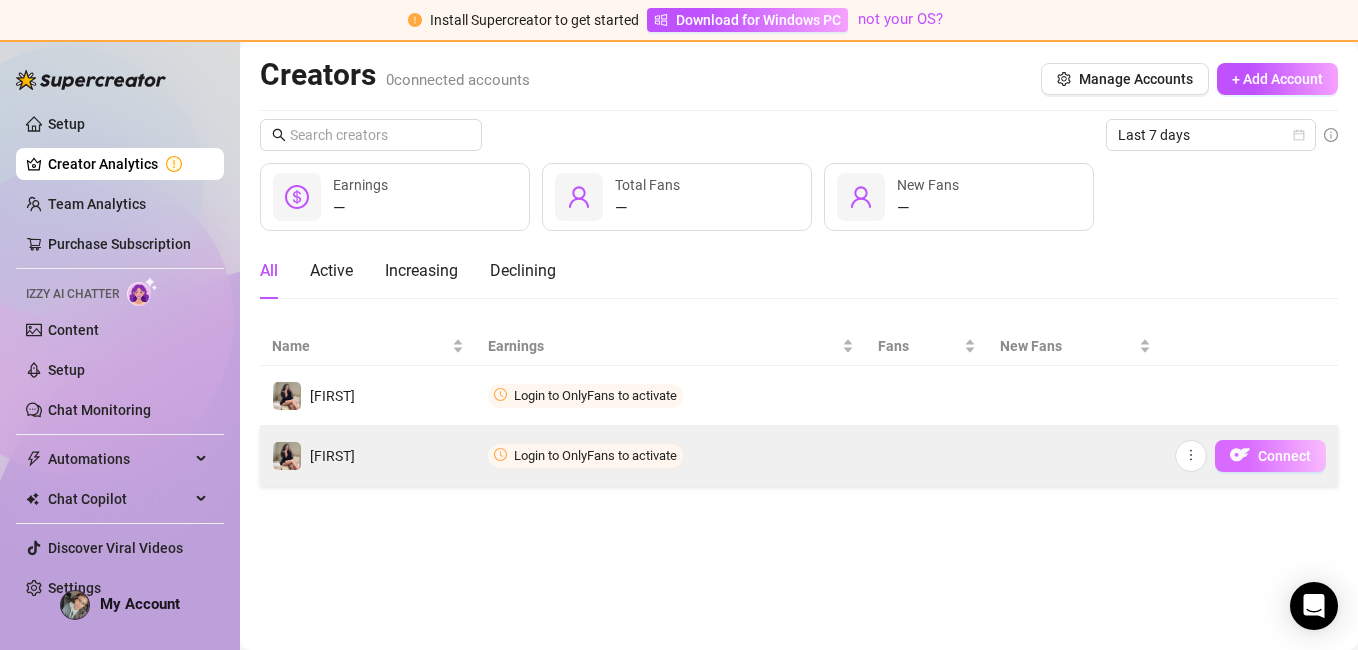 click on "Connect" at bounding box center [1270, 456] 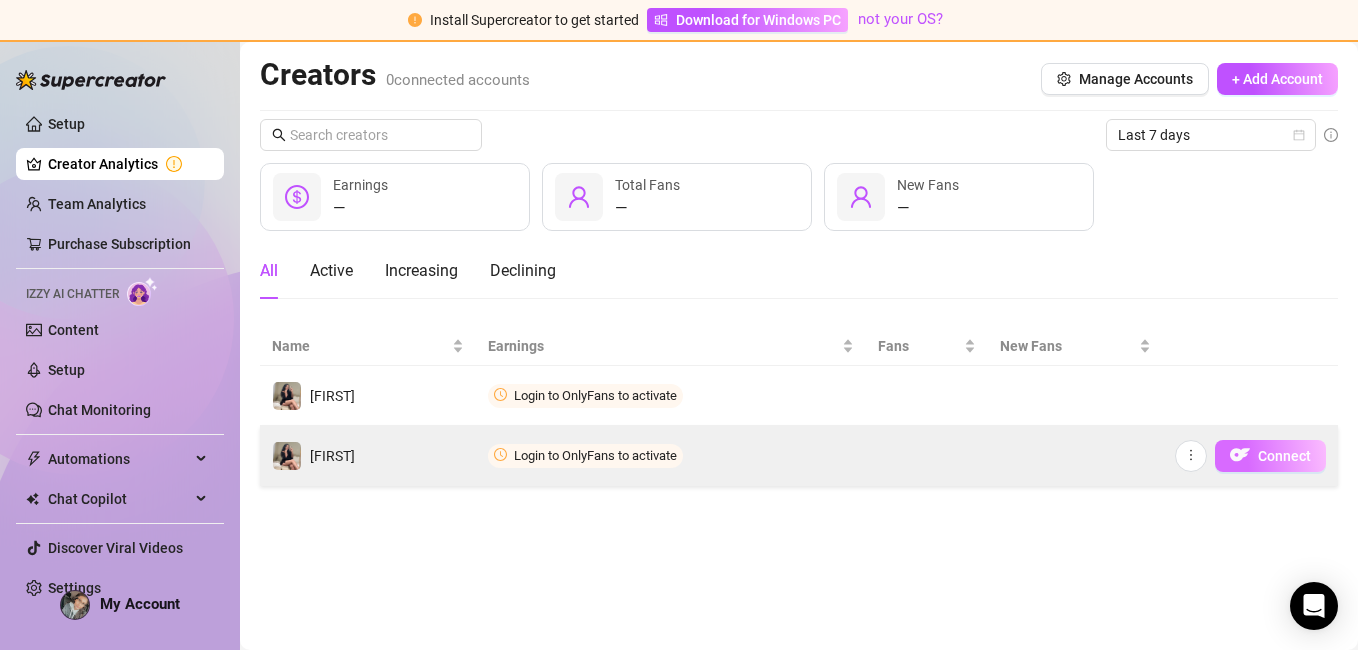 click at bounding box center (1240, 455) 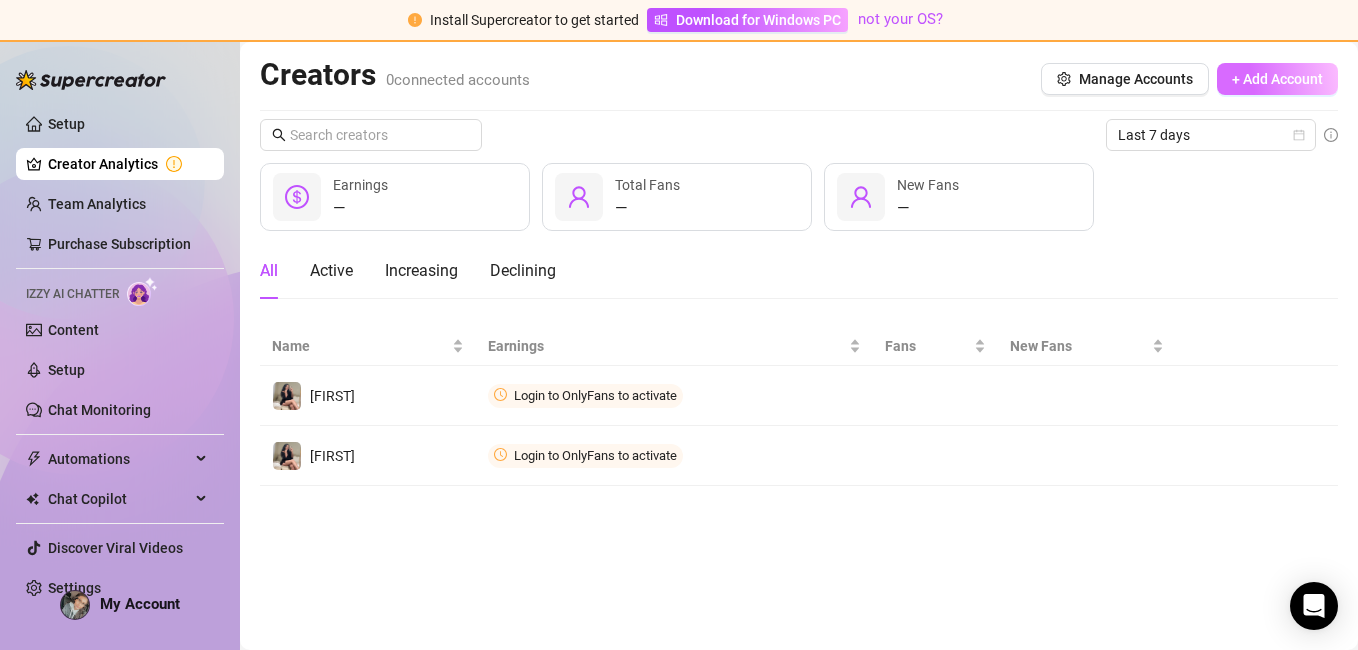 click on "+ Add Account" at bounding box center [1277, 79] 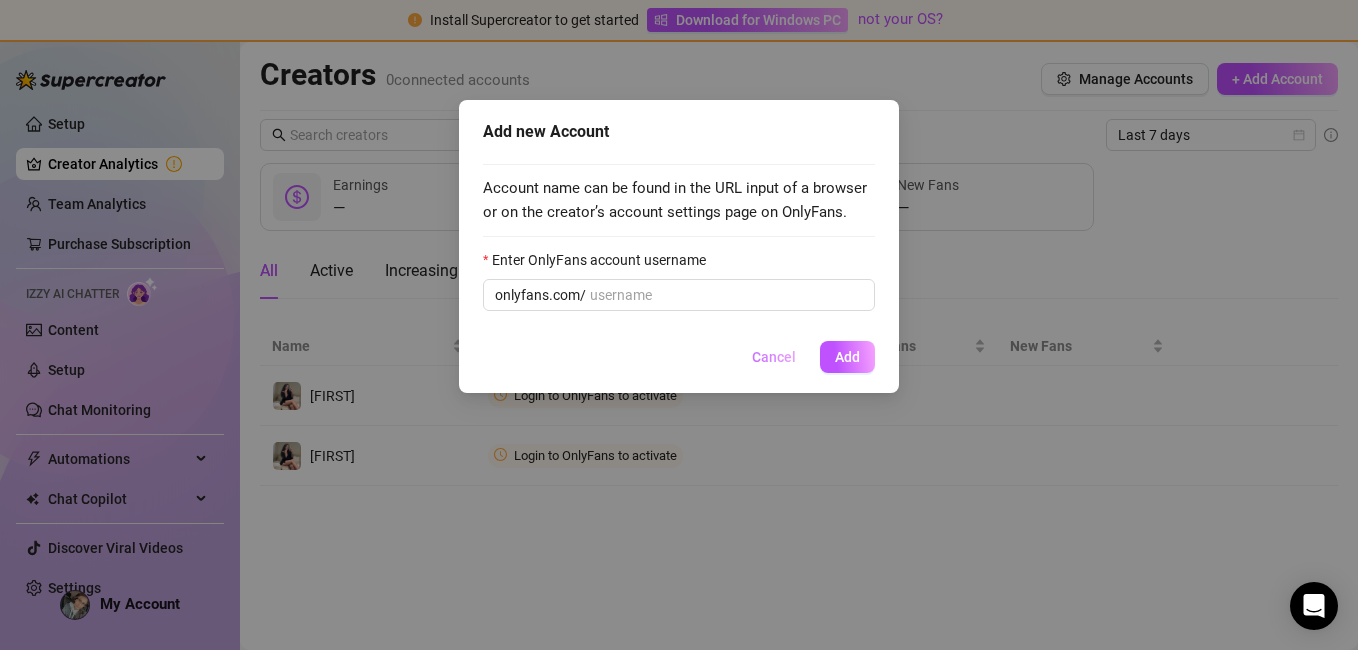 click on "Cancel" at bounding box center (774, 357) 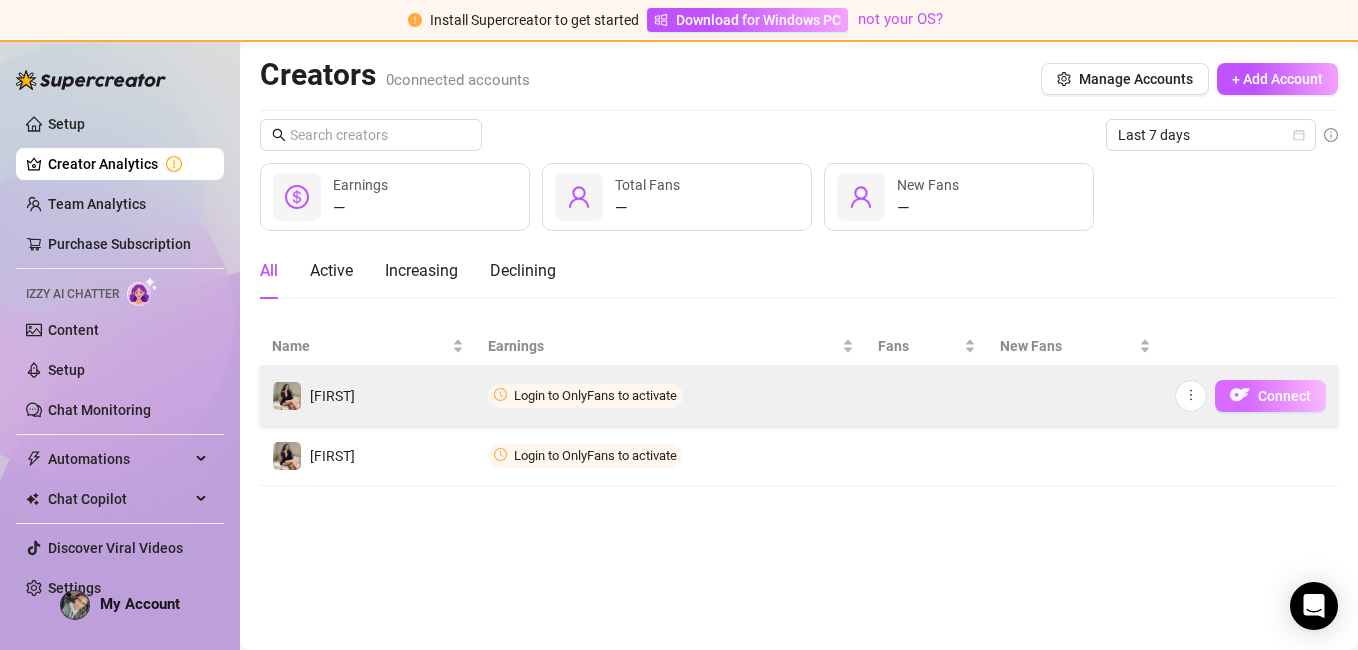 click on "Connect" at bounding box center [1284, 396] 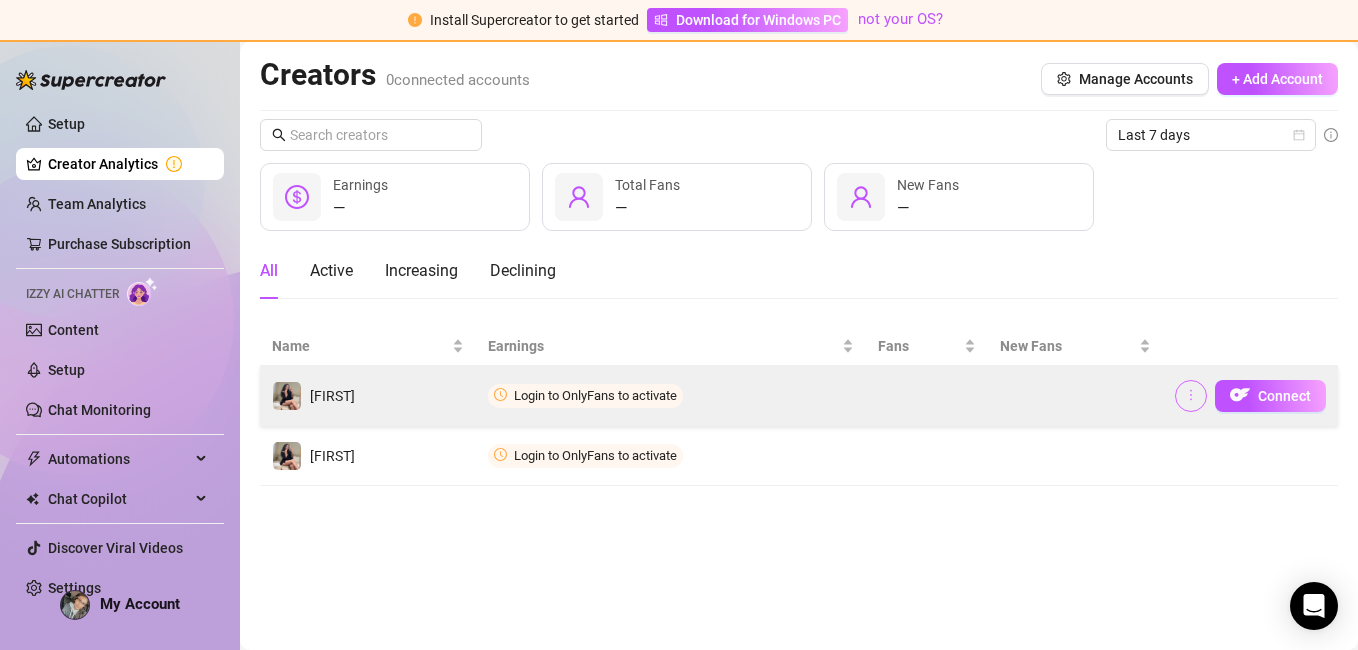 click 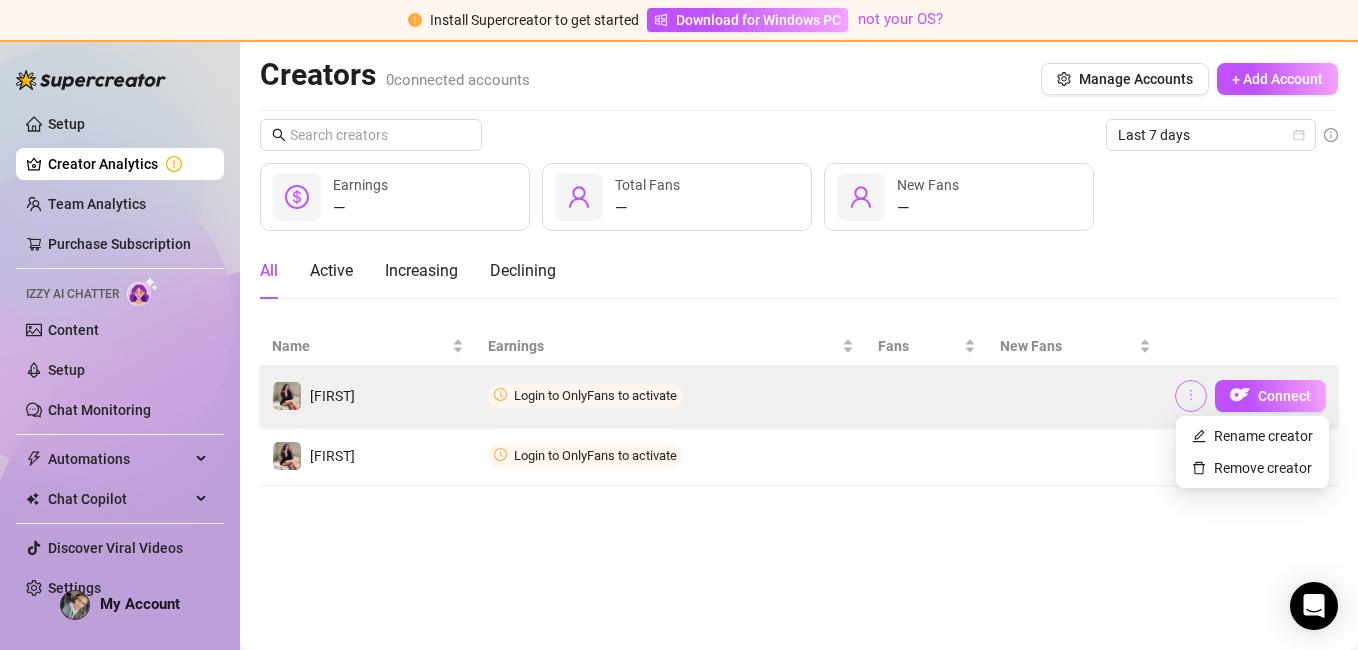 click 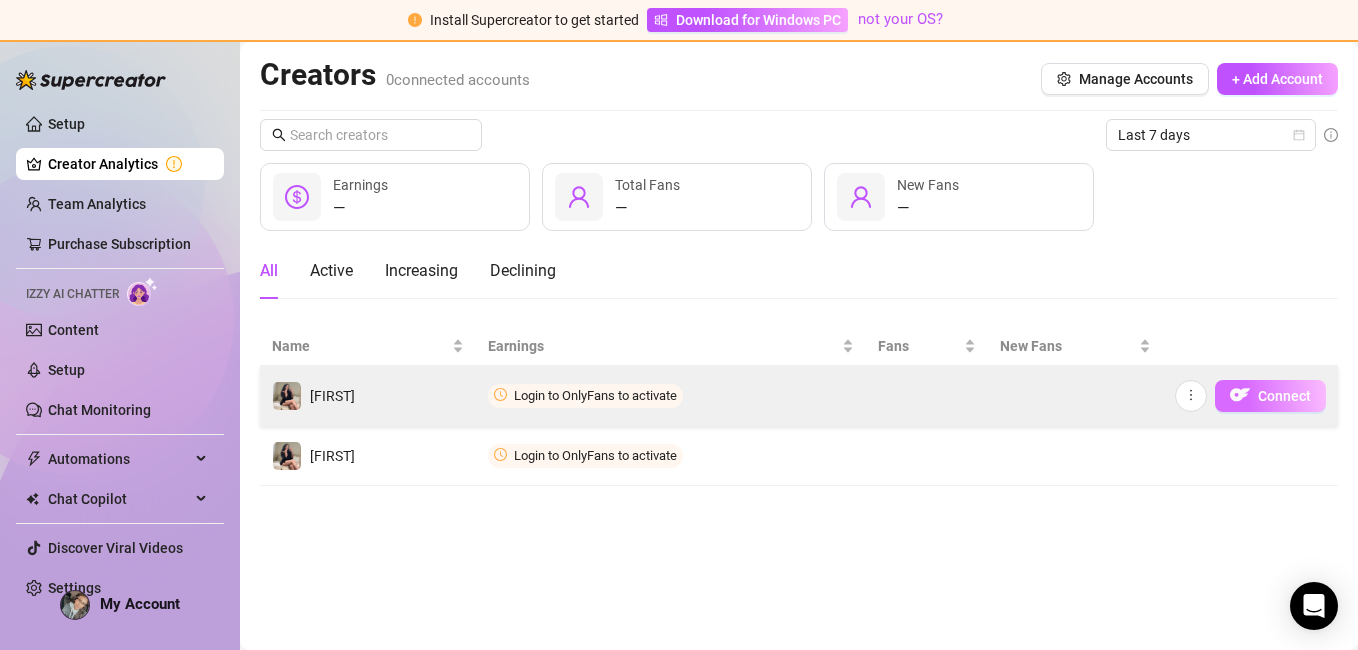 click on "Connect" at bounding box center [1270, 396] 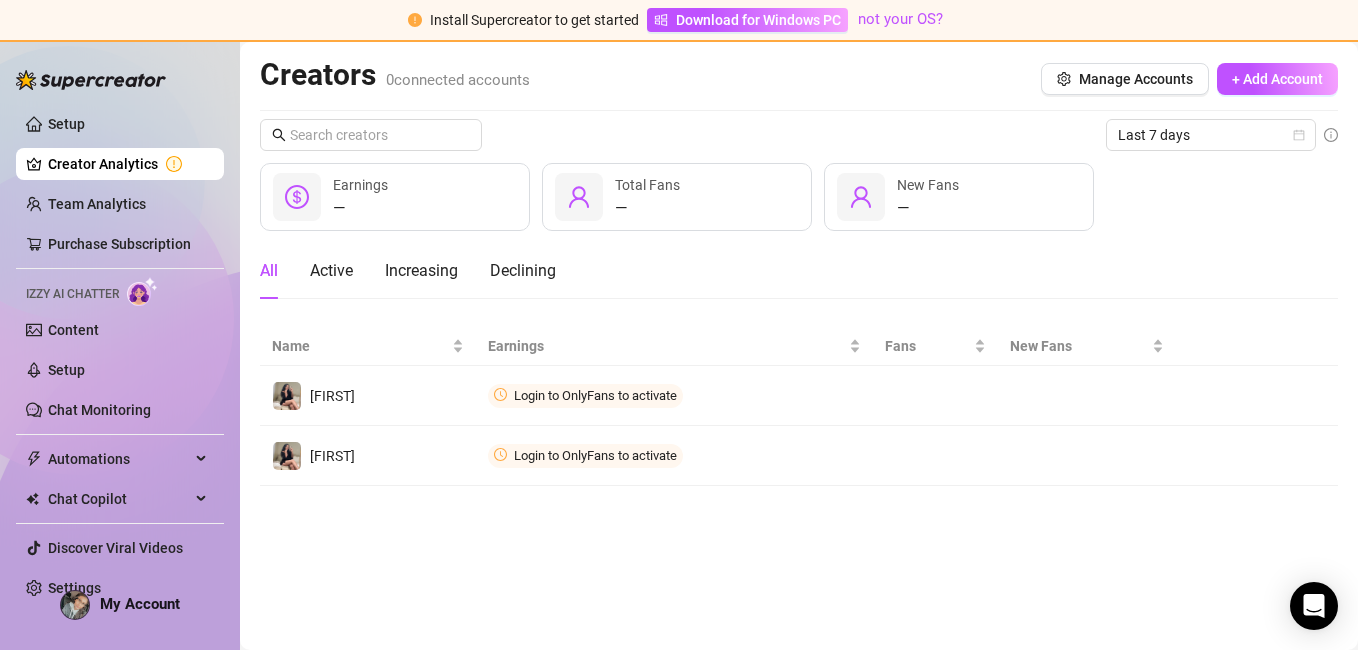 click on "Creators  0  connected accounts Manage Accounts + Add Account Last 7 days — Earnings — Total Fans — New Fans All Active Increasing Declining Name Earnings Fans New Fans [FIRST] Login to OnlyFans to activate Connect [FIRST] Login to OnlyFans to activate Connect" at bounding box center [799, 346] 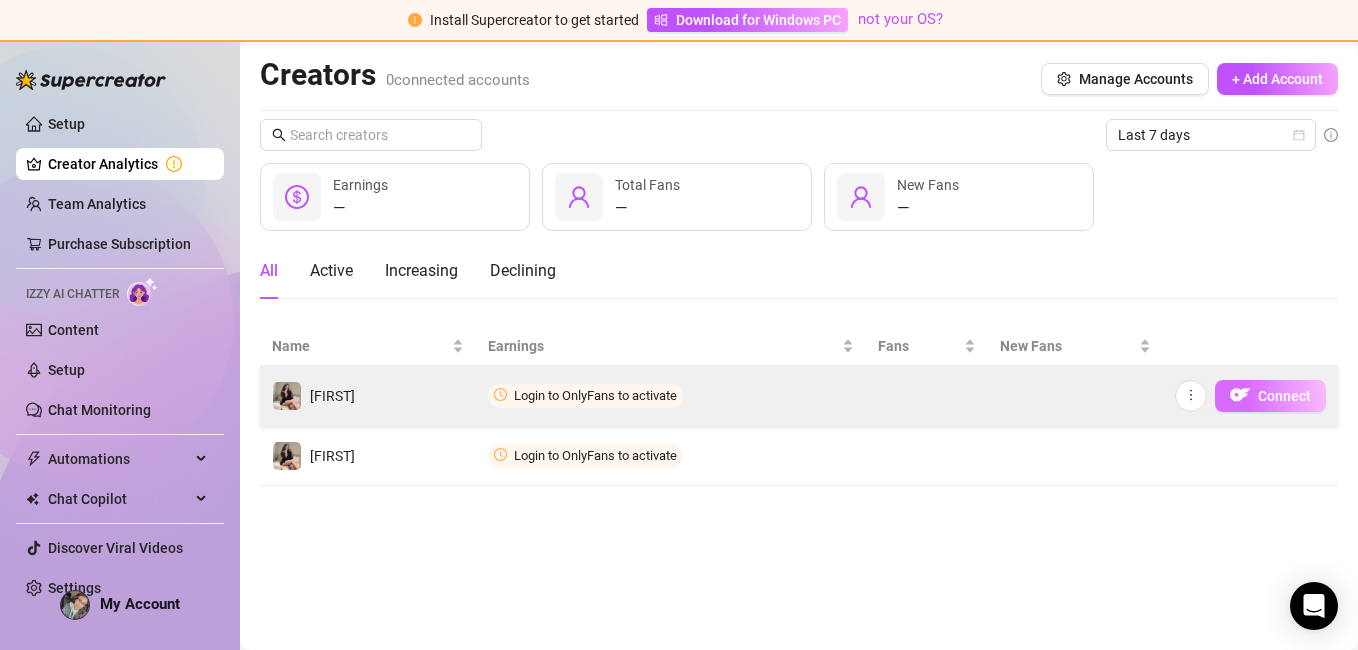 click at bounding box center (1240, 395) 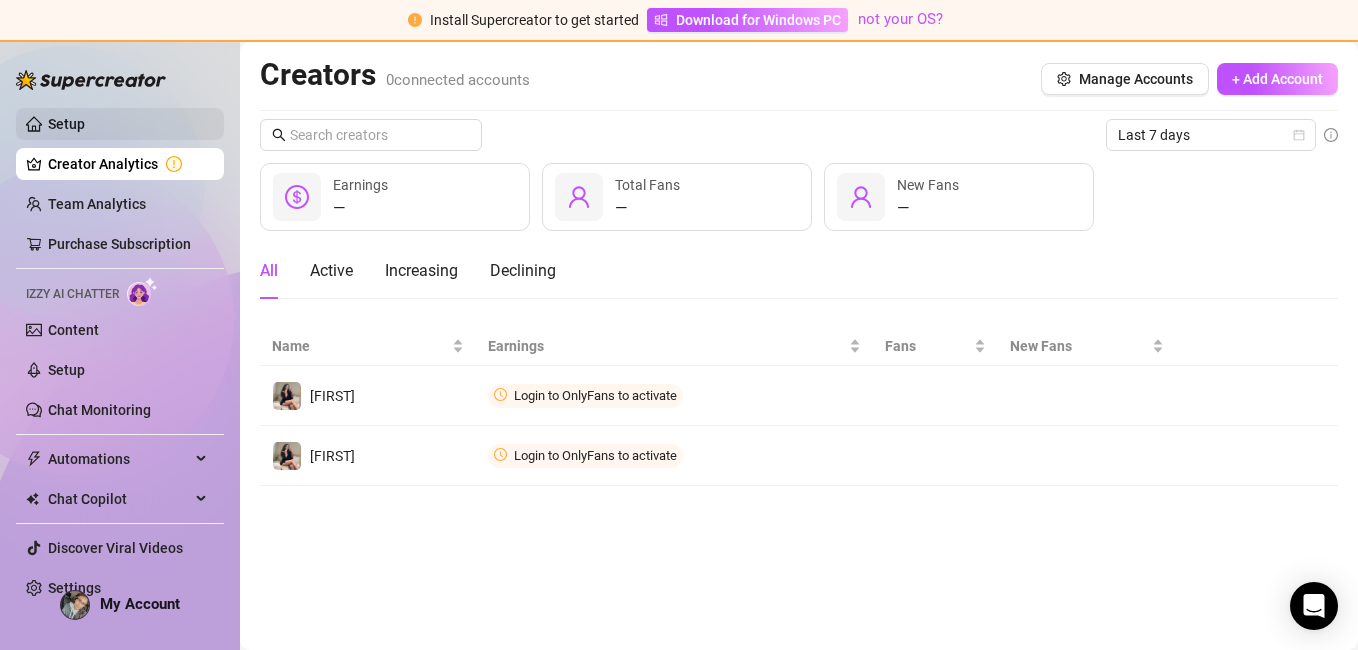 click on "Setup" at bounding box center [66, 124] 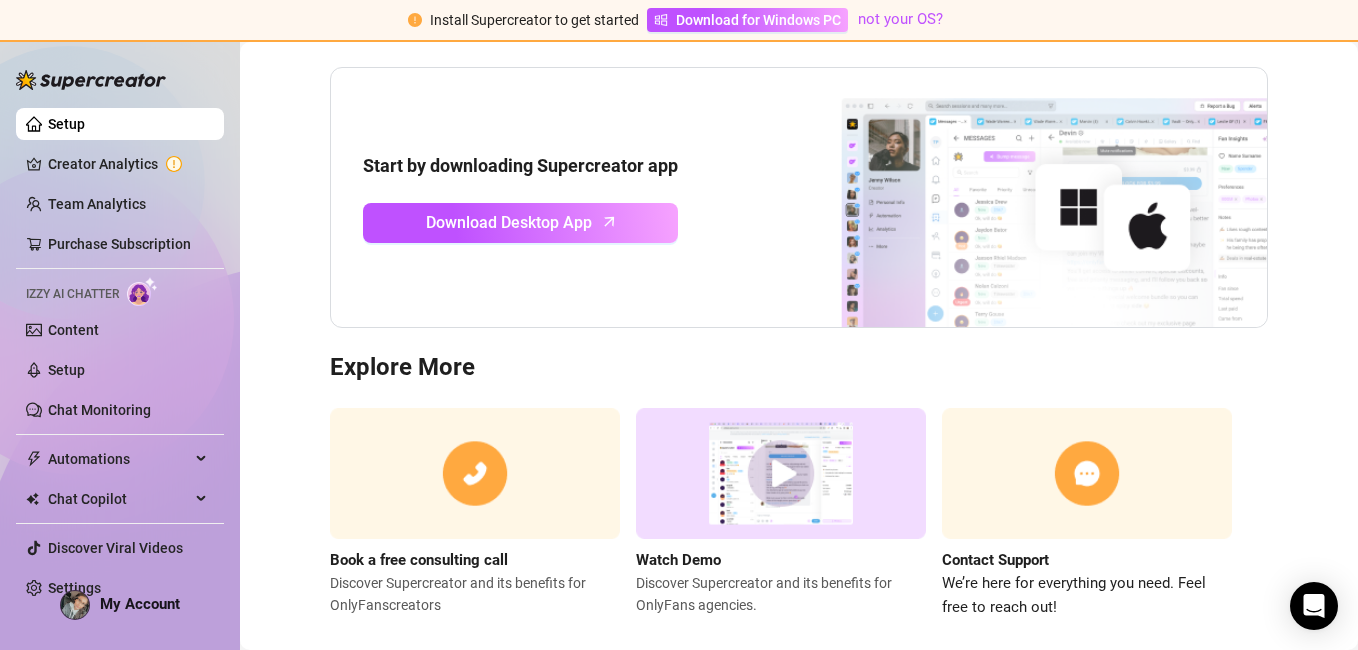 scroll, scrollTop: 217, scrollLeft: 0, axis: vertical 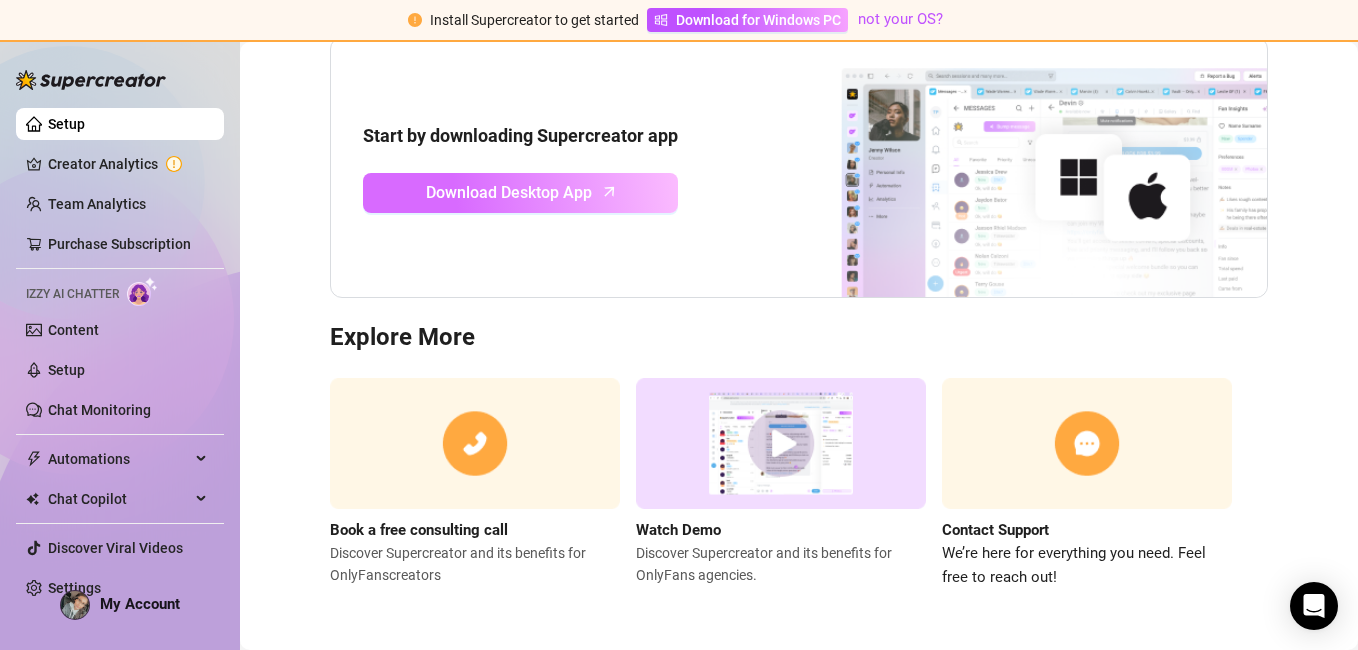 click on "Download Desktop App" at bounding box center (509, 192) 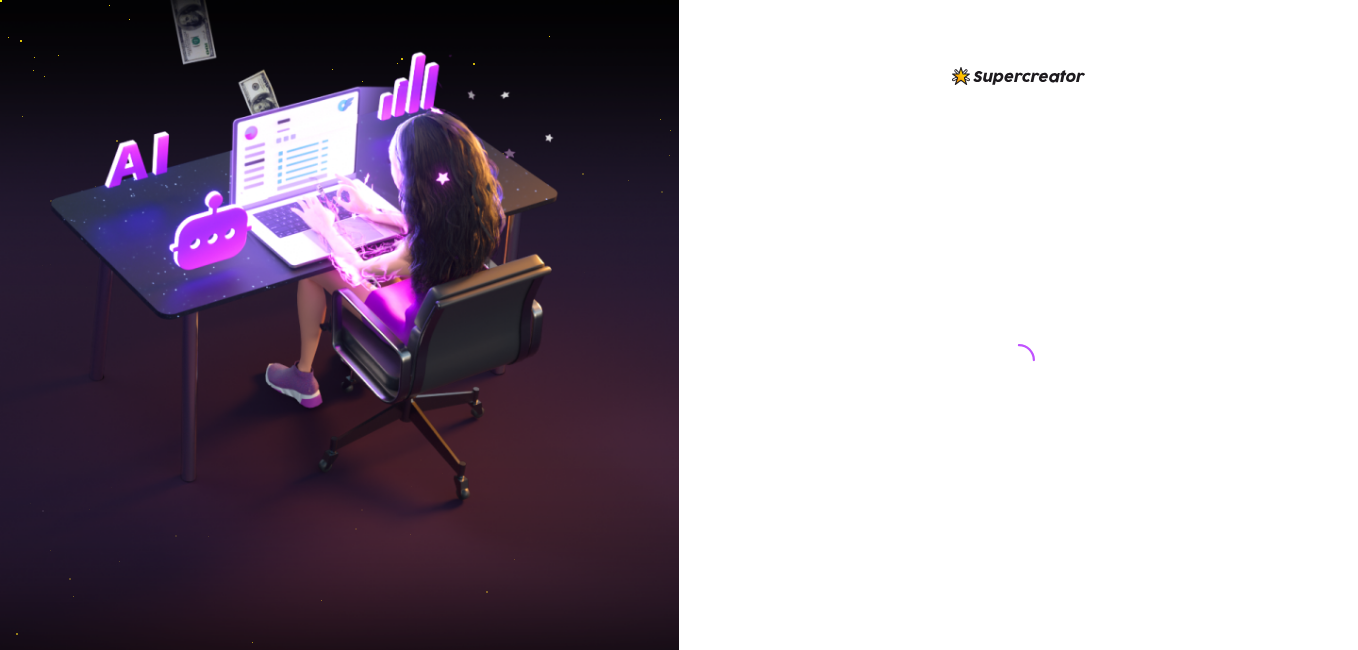 scroll, scrollTop: 0, scrollLeft: 0, axis: both 